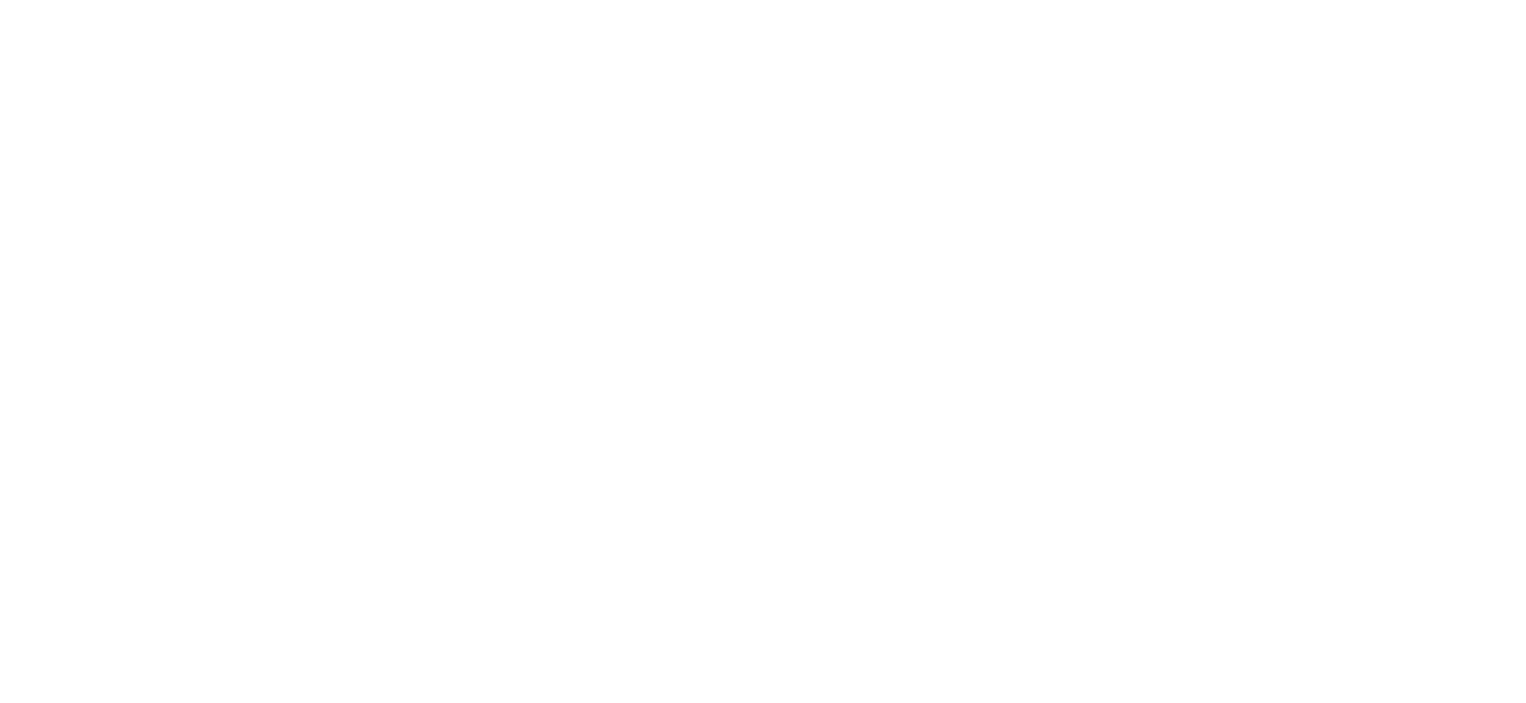 scroll, scrollTop: 0, scrollLeft: 0, axis: both 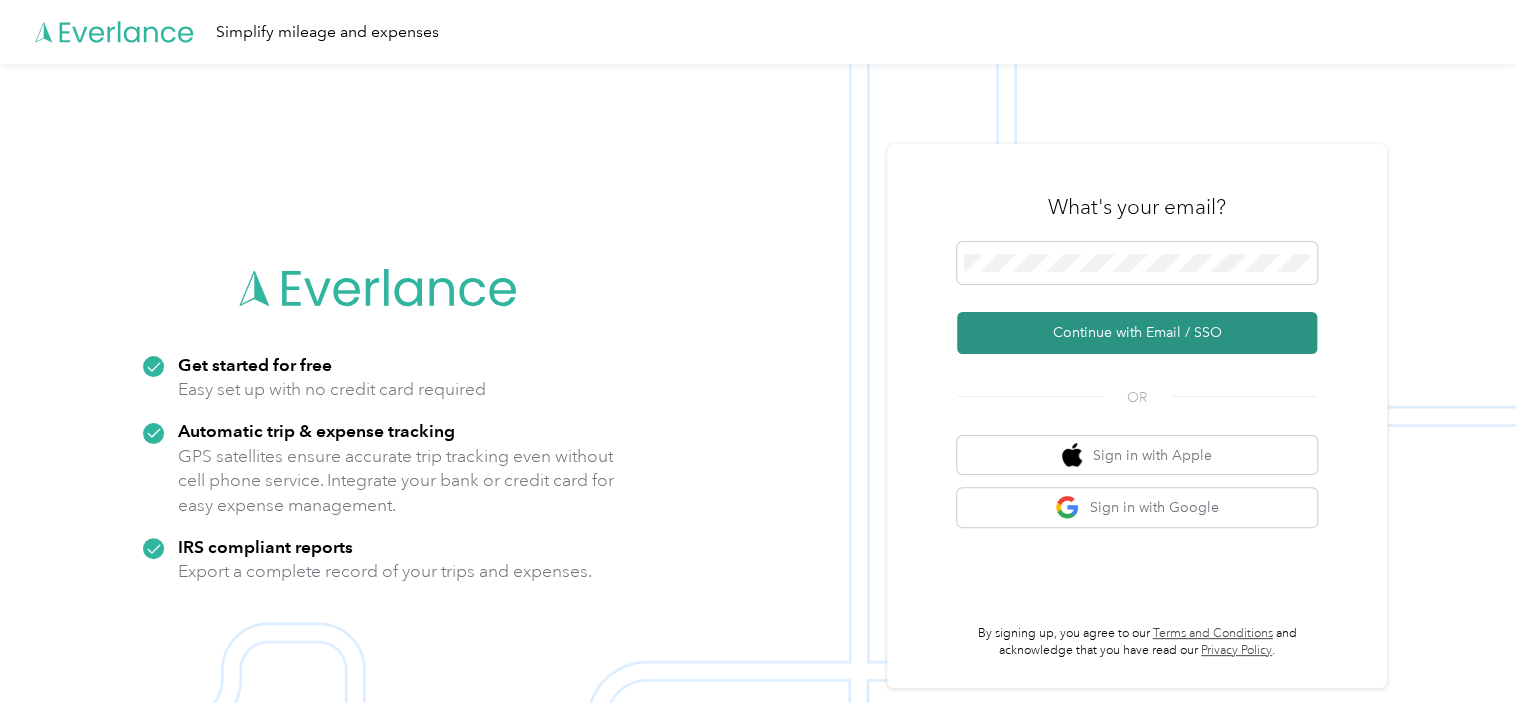 click on "Continue with Email / SSO" at bounding box center [1137, 333] 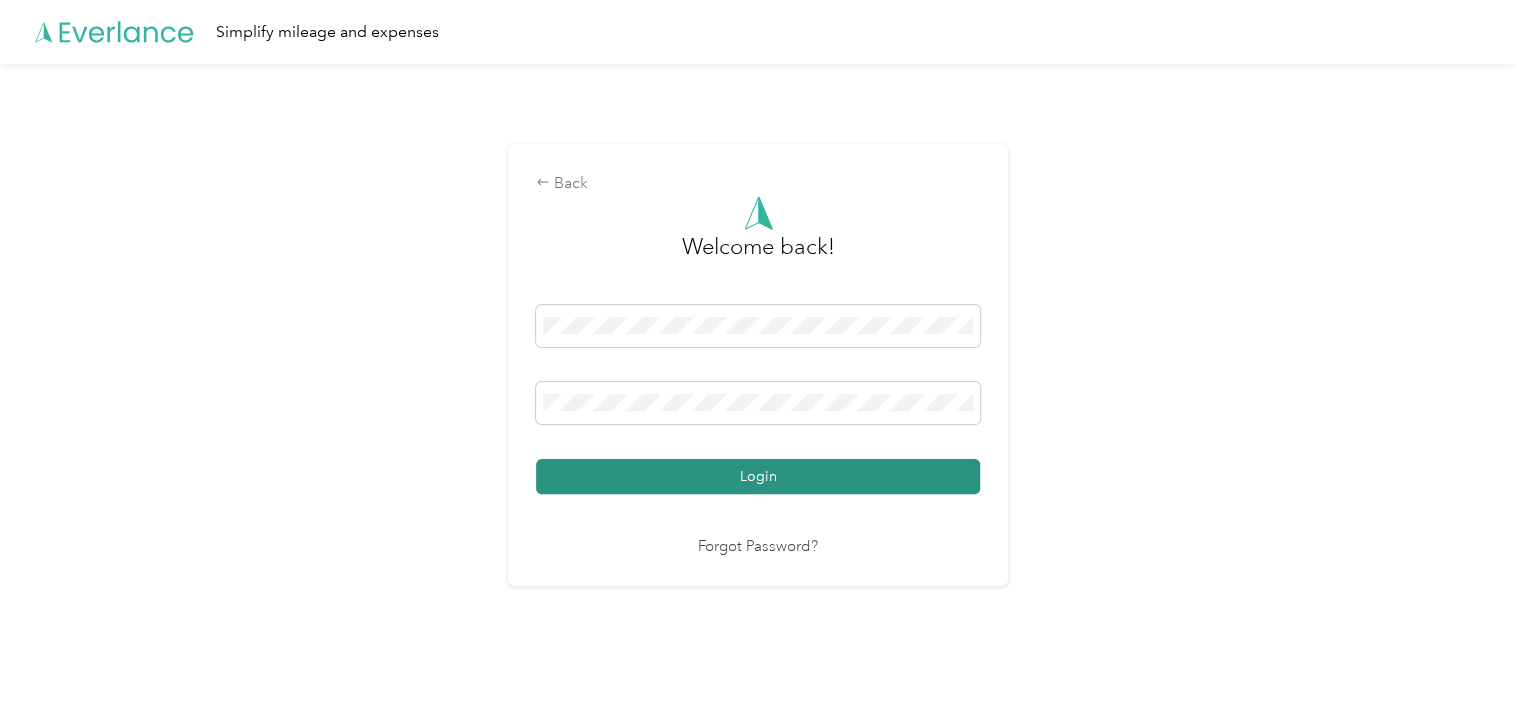 click on "Login" at bounding box center (758, 476) 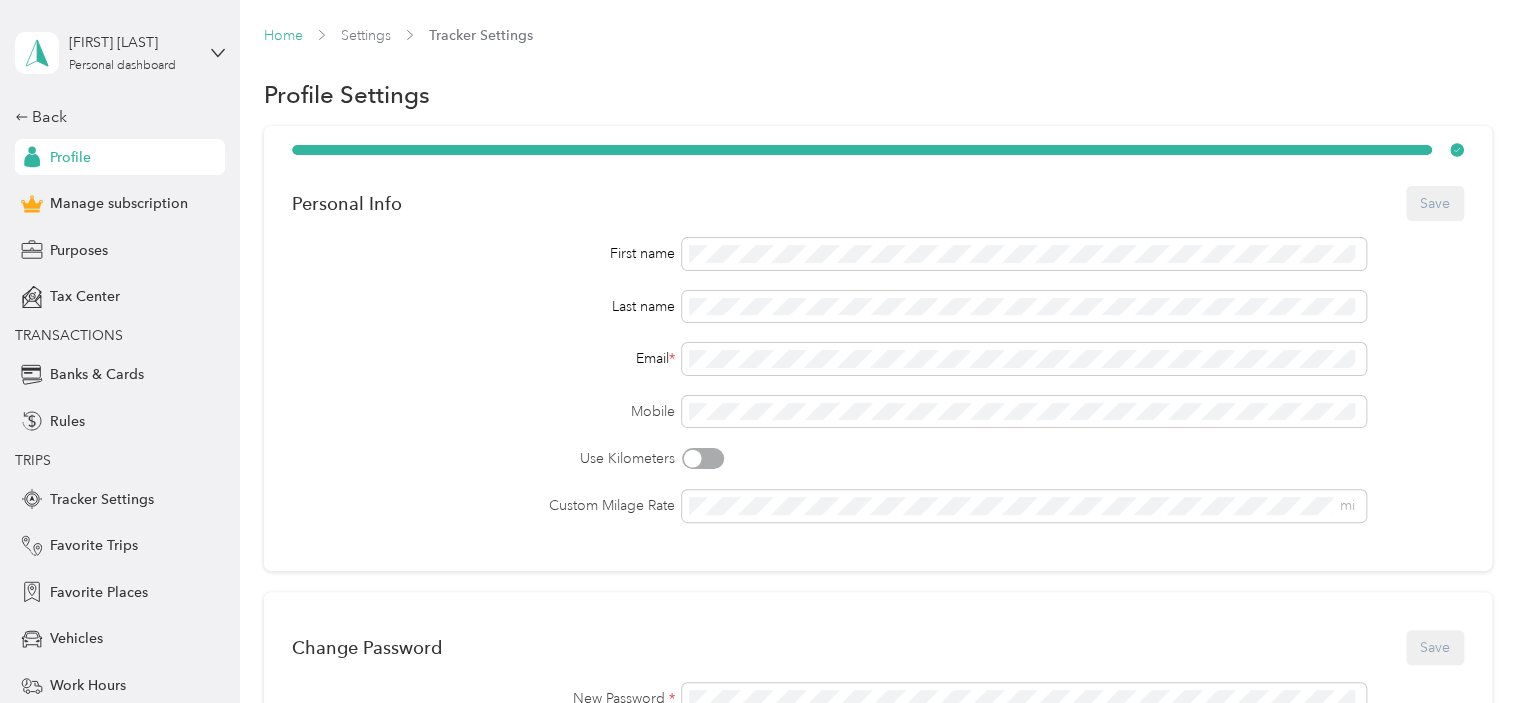click on "Home" at bounding box center [283, 35] 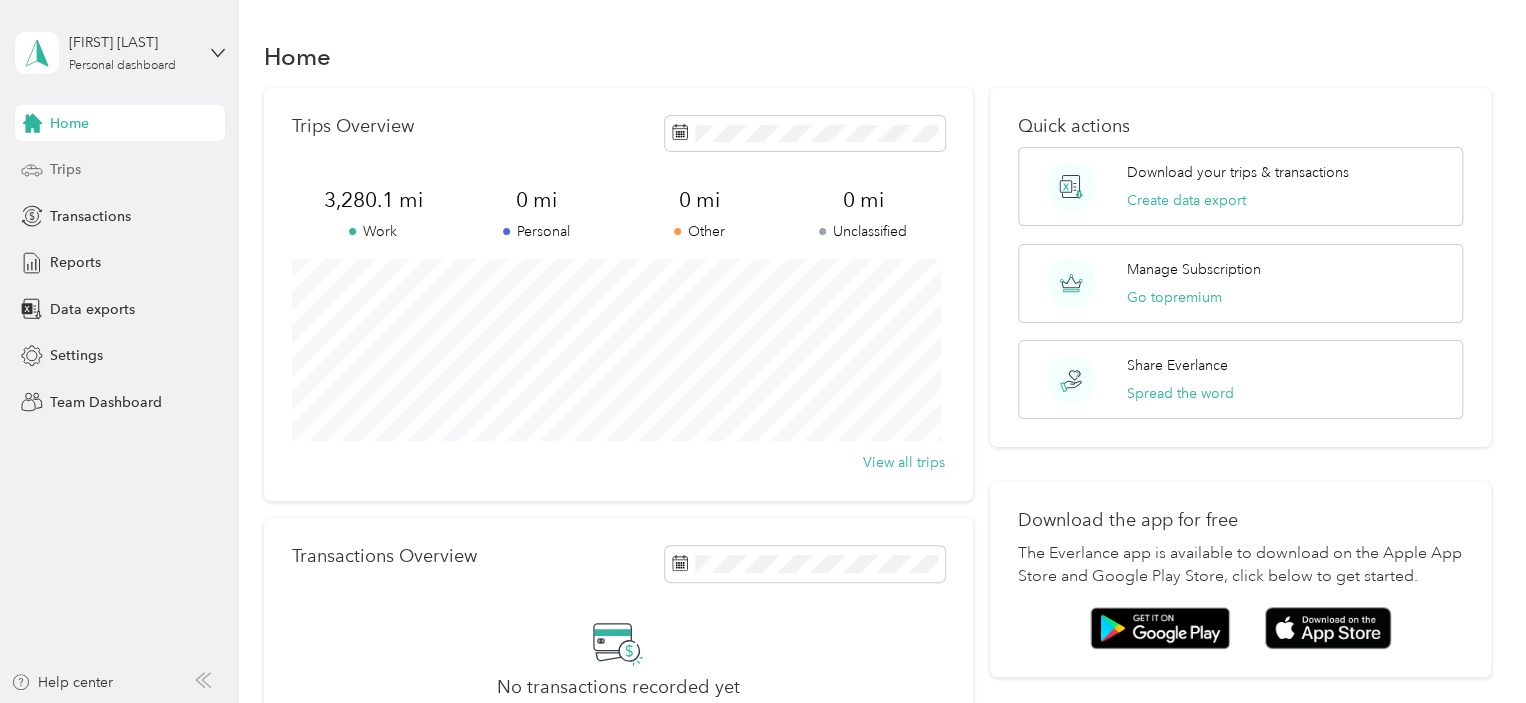 click on "Trips" at bounding box center (65, 169) 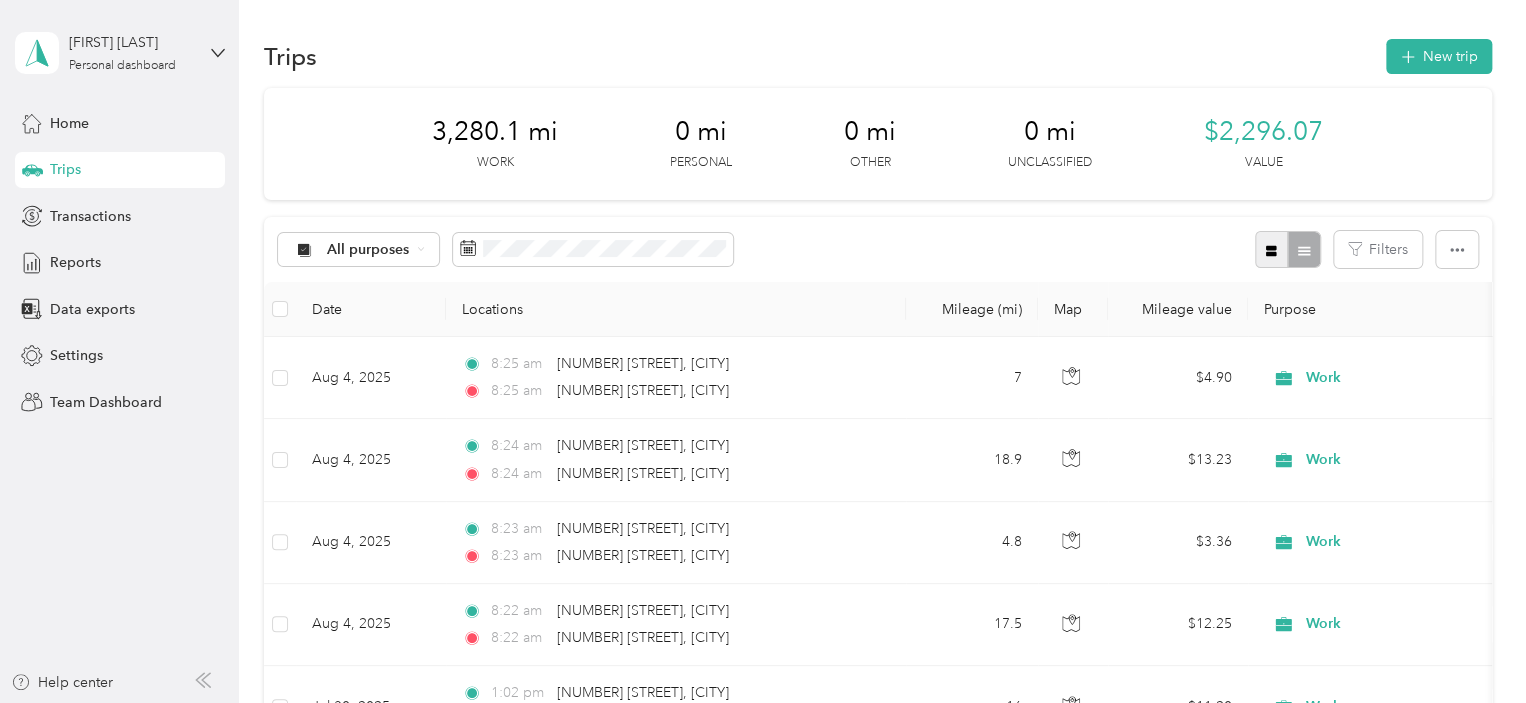 click 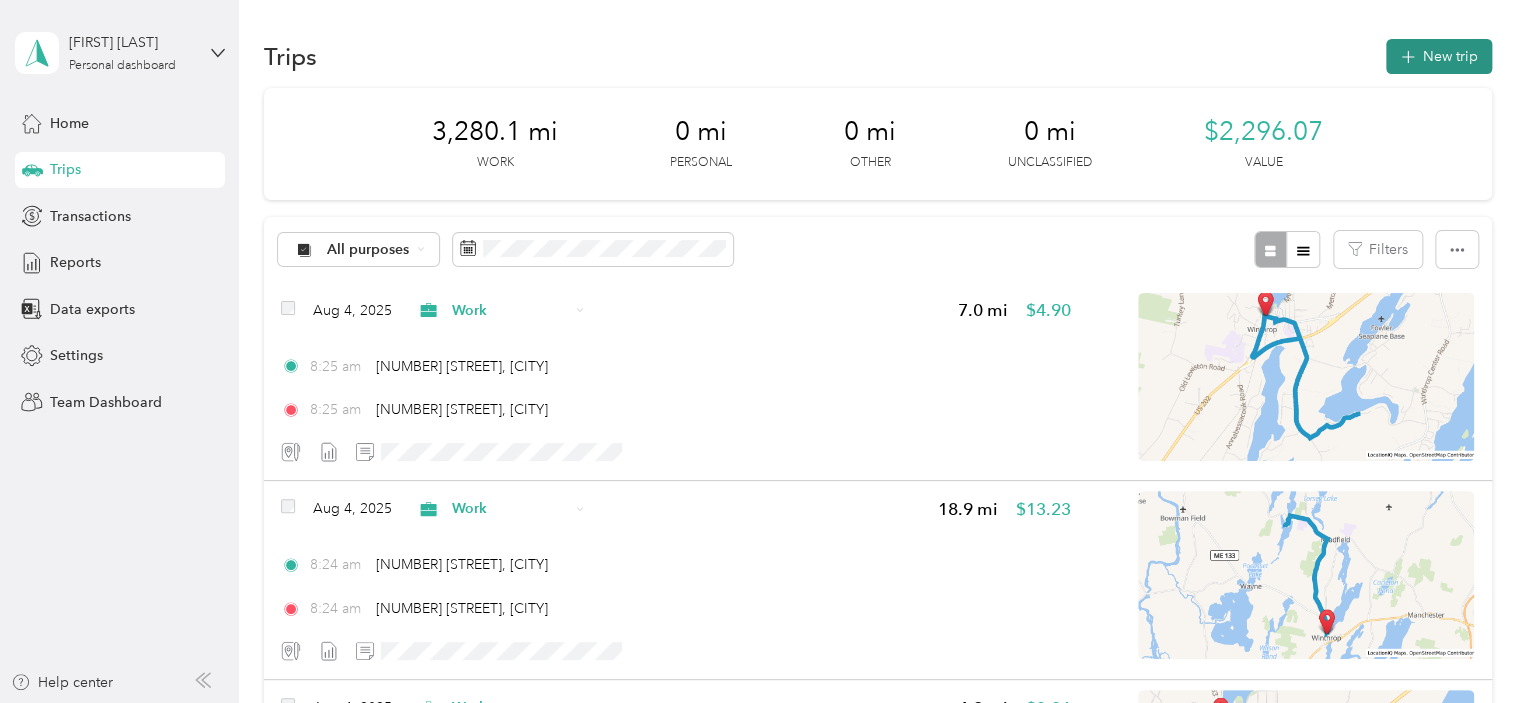 click on "New trip" at bounding box center [1439, 56] 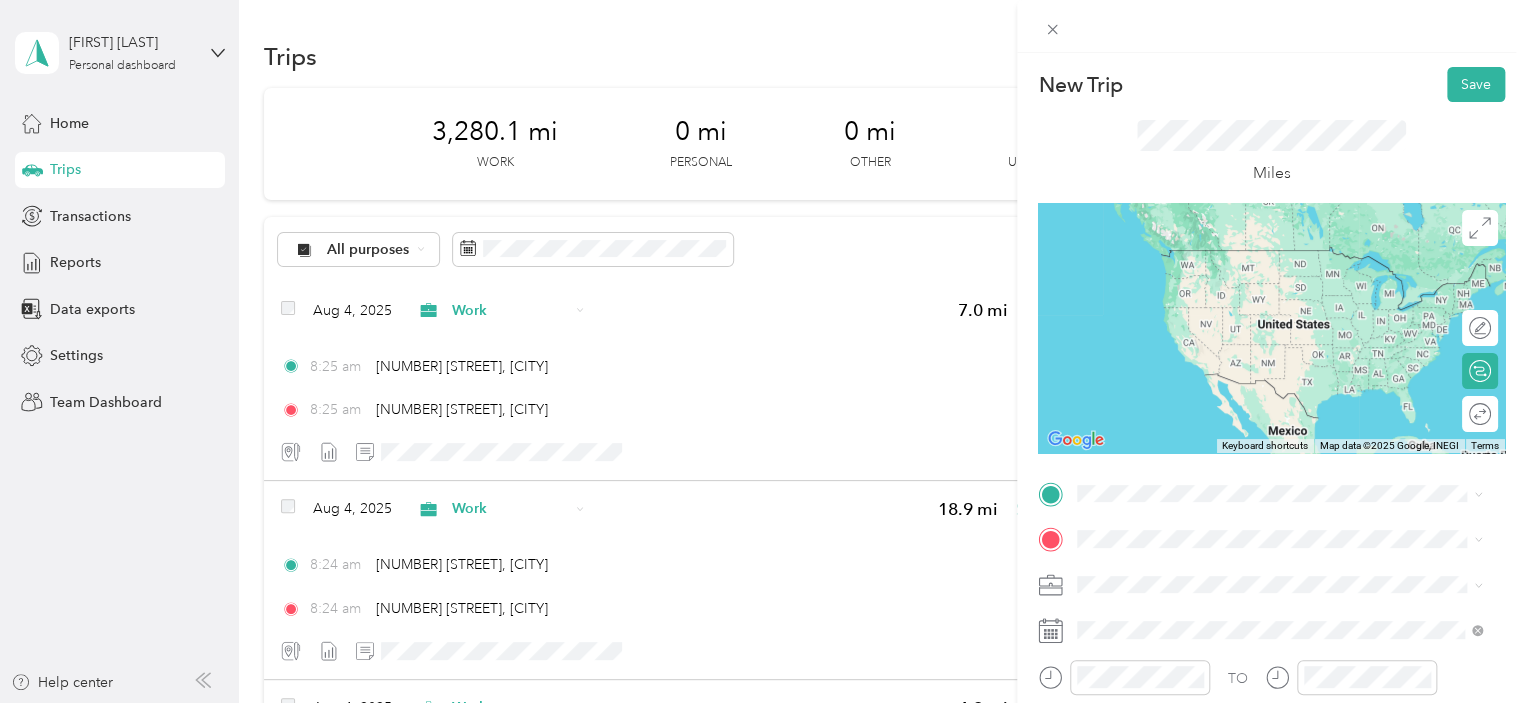click on "[NUMBER] [STREET]
[CITY], [STATE] [POSTAL_CODE], [COUNTRY]" at bounding box center (1259, 254) 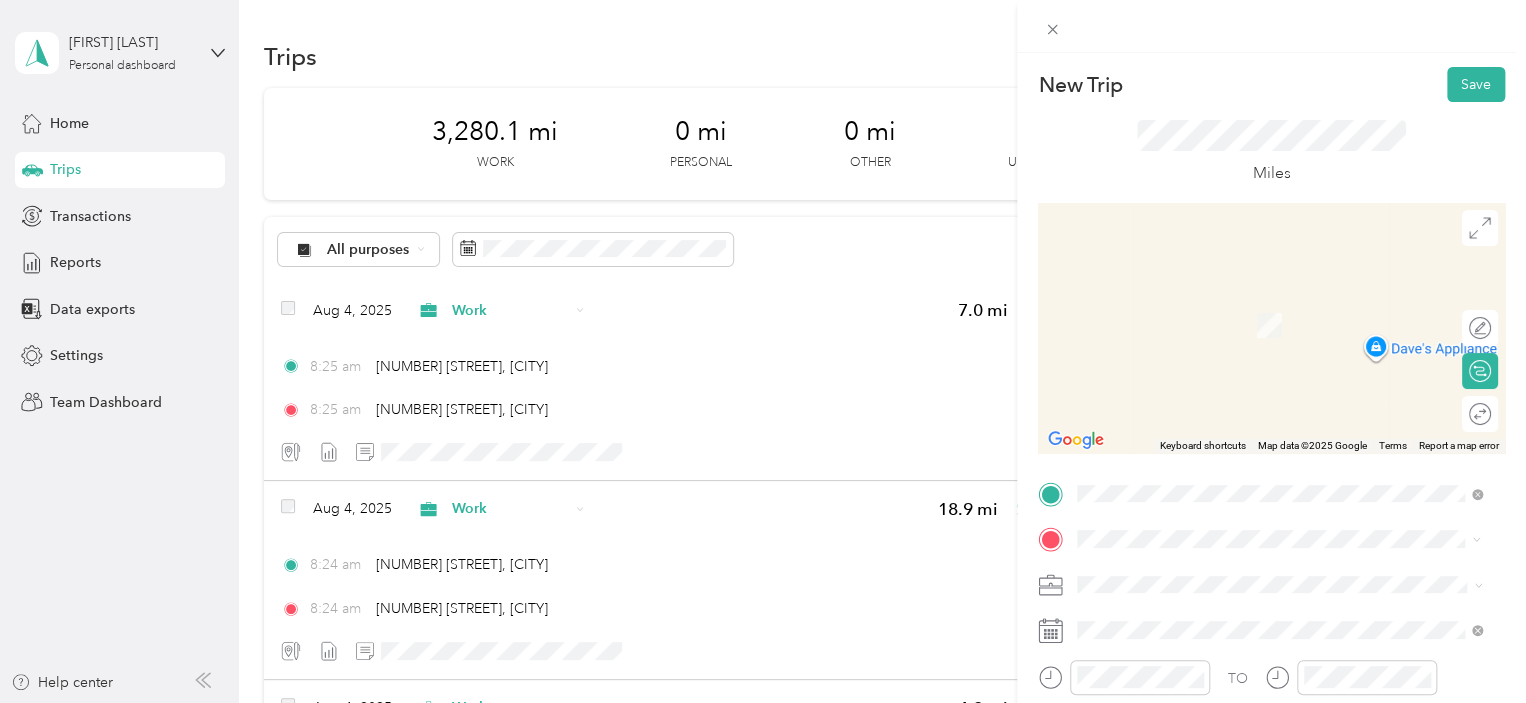 click on "[NUMBER] [STREET]
[CITY], [STATE] [POSTAL_CODE], [COUNTRY]" at bounding box center (1259, 493) 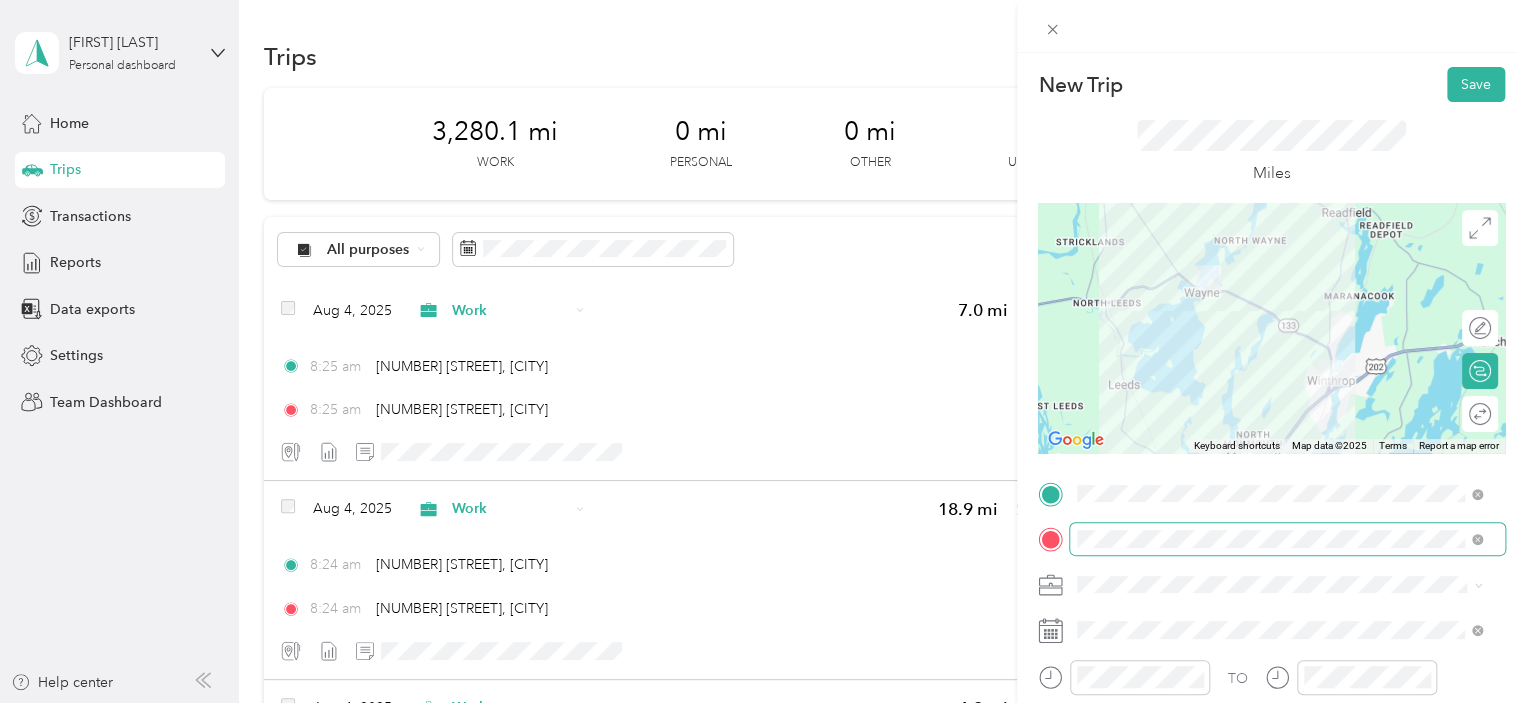 scroll, scrollTop: 100, scrollLeft: 0, axis: vertical 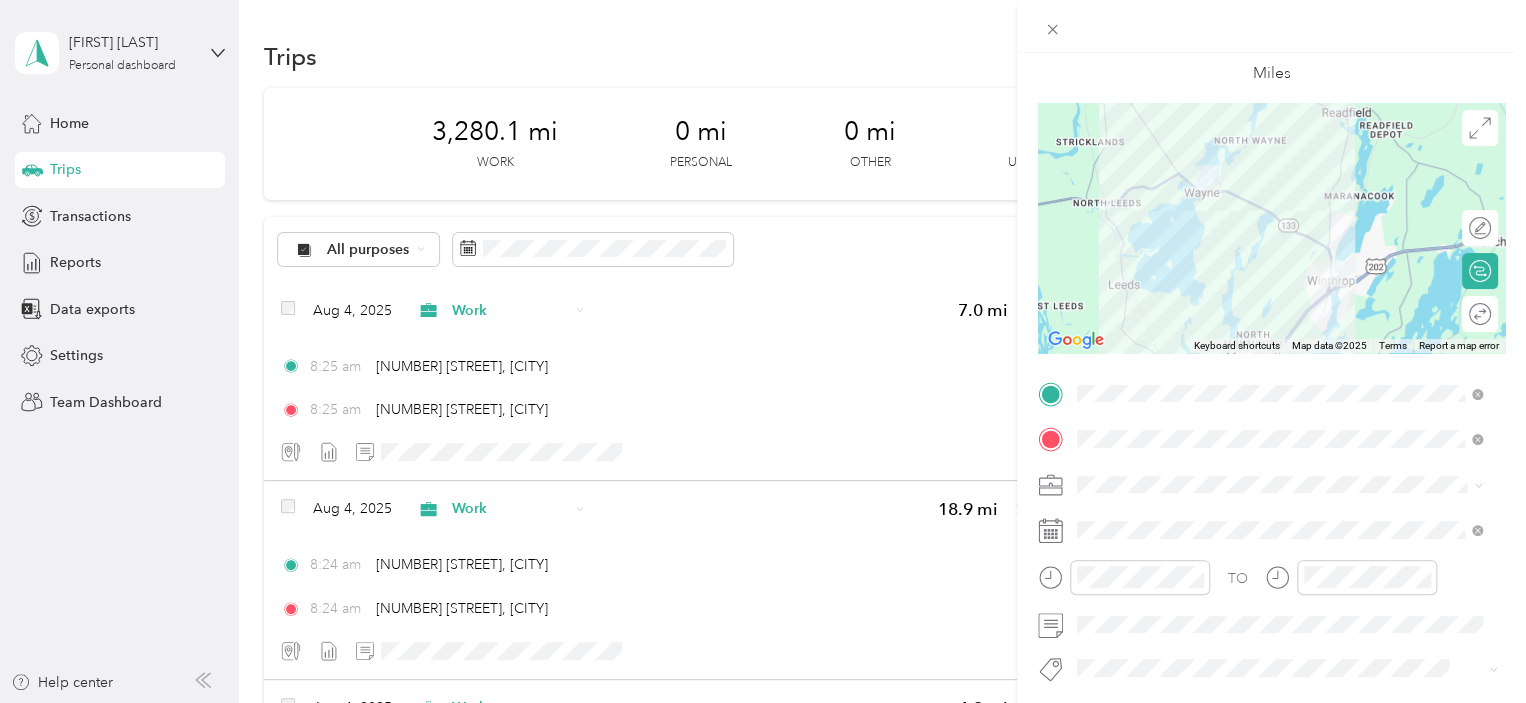 click on "Work" at bounding box center [1101, 204] 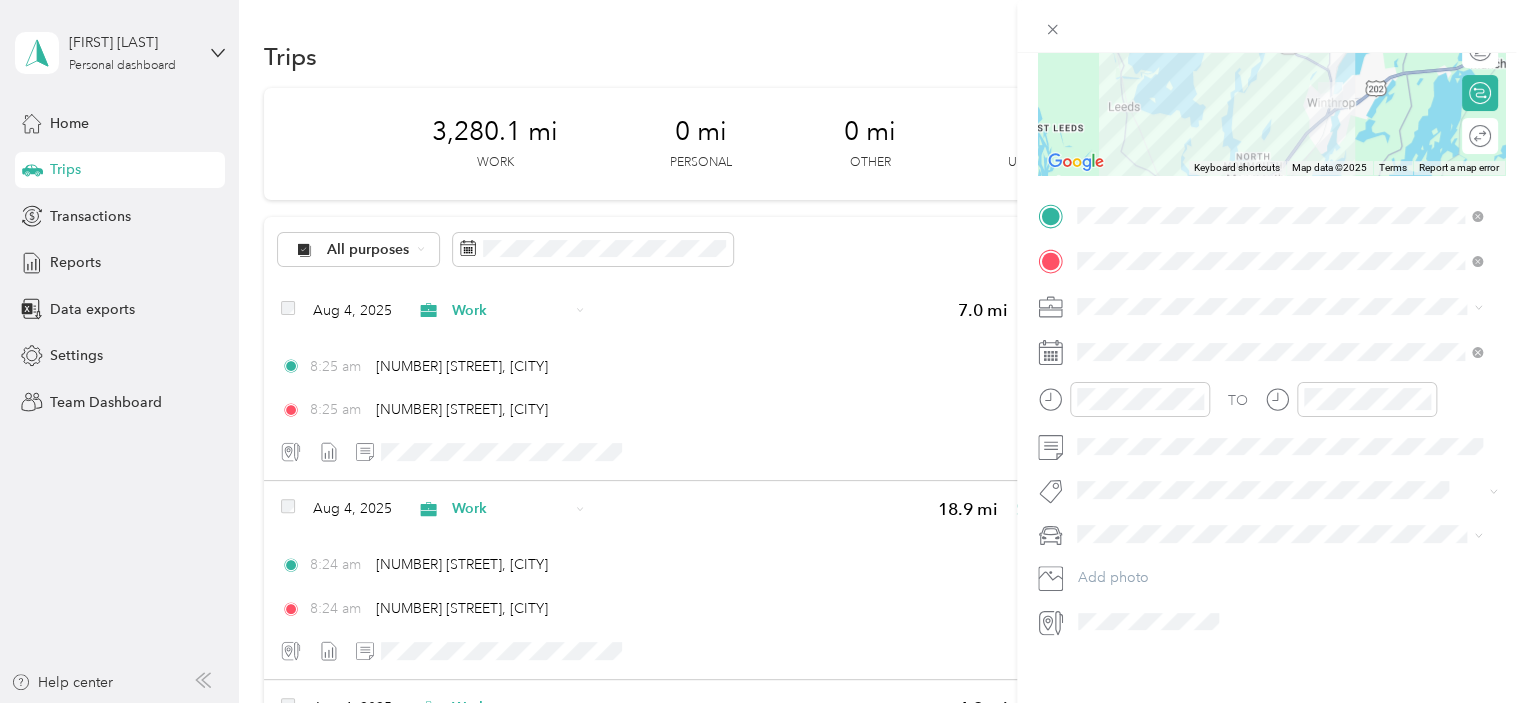 scroll, scrollTop: 300, scrollLeft: 0, axis: vertical 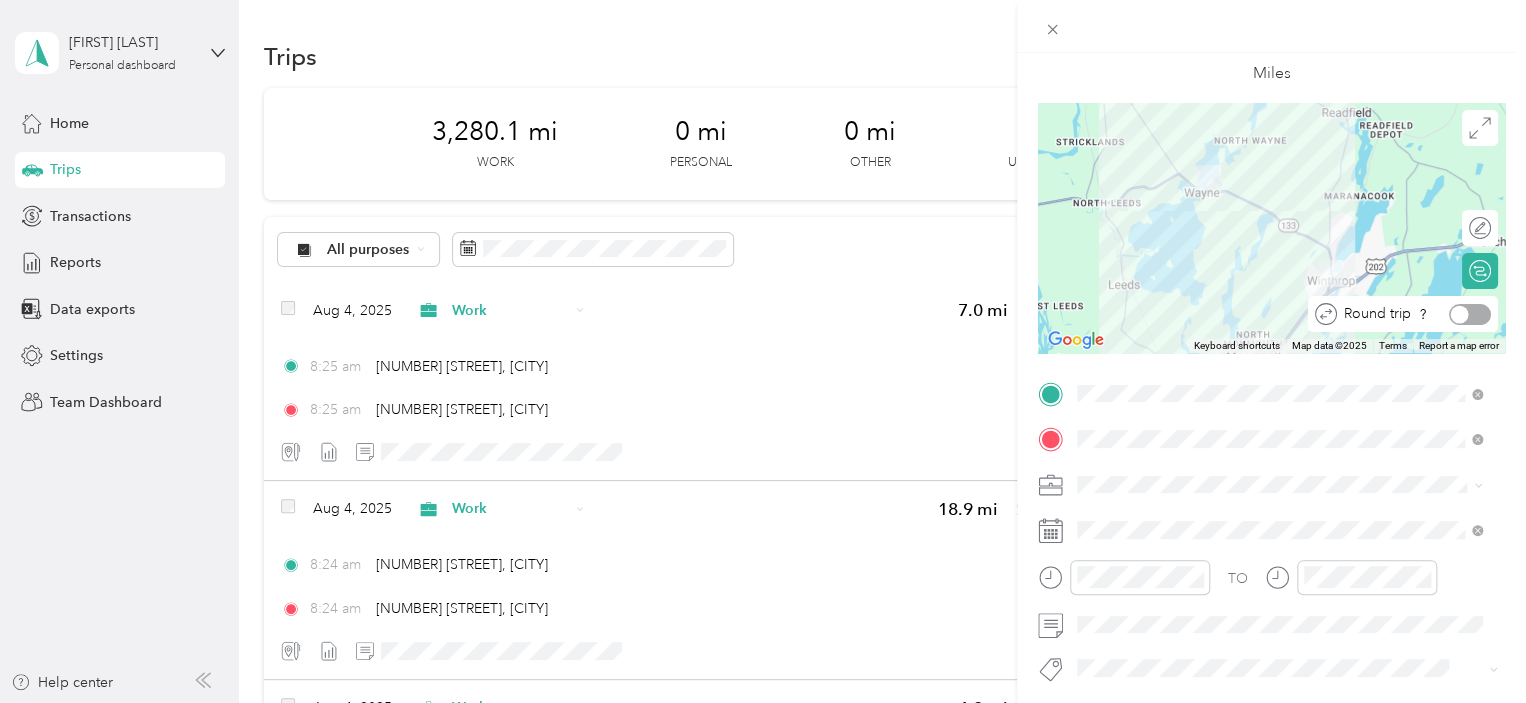 click at bounding box center [1460, 314] 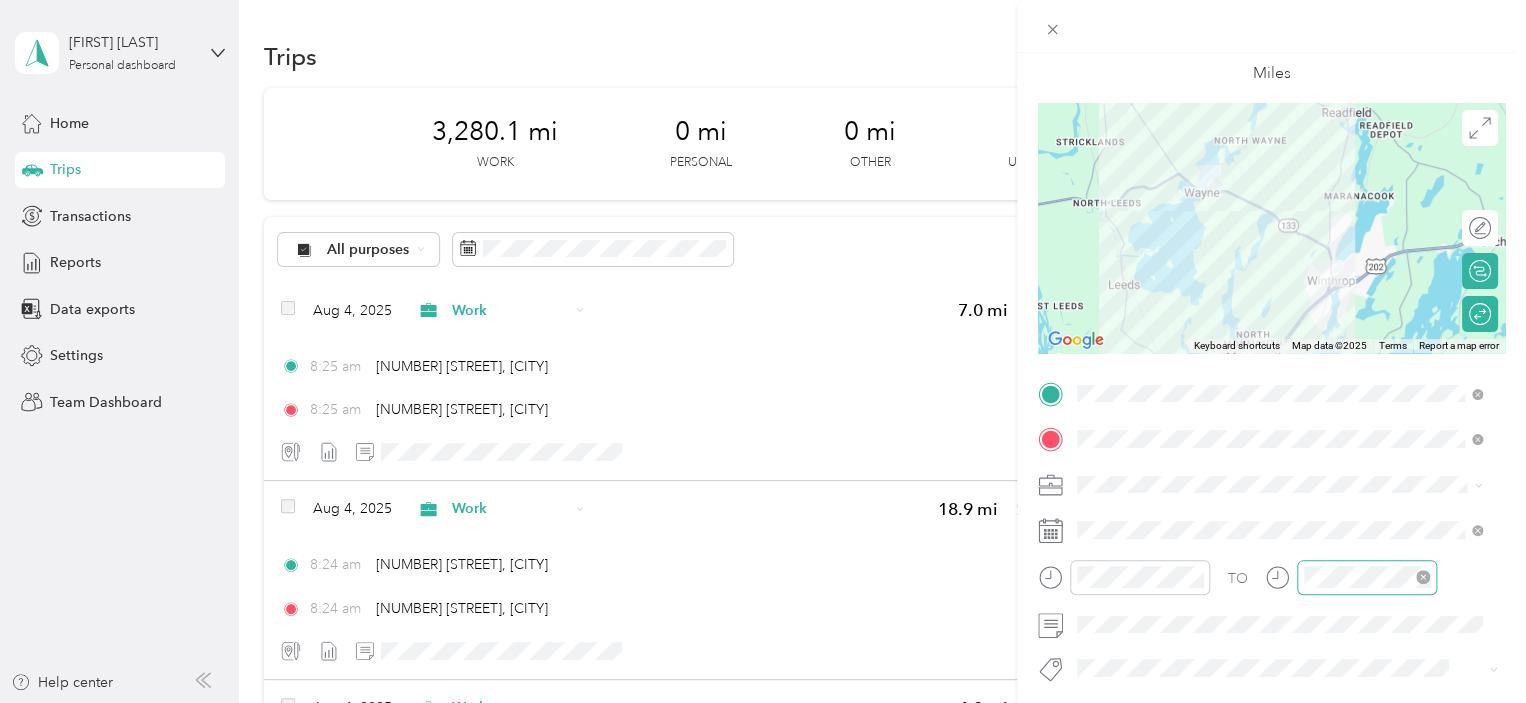scroll, scrollTop: 0, scrollLeft: 0, axis: both 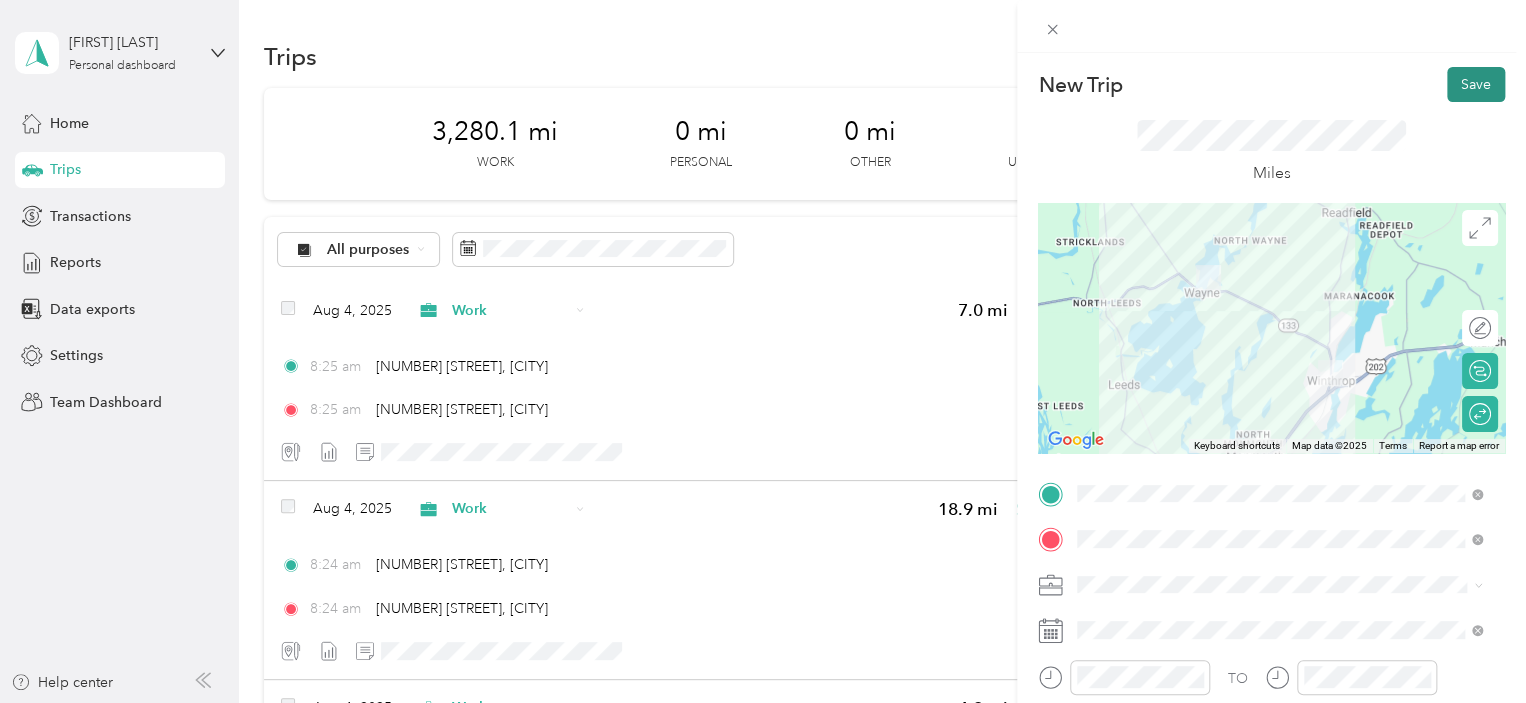 click on "Save" at bounding box center [1476, 84] 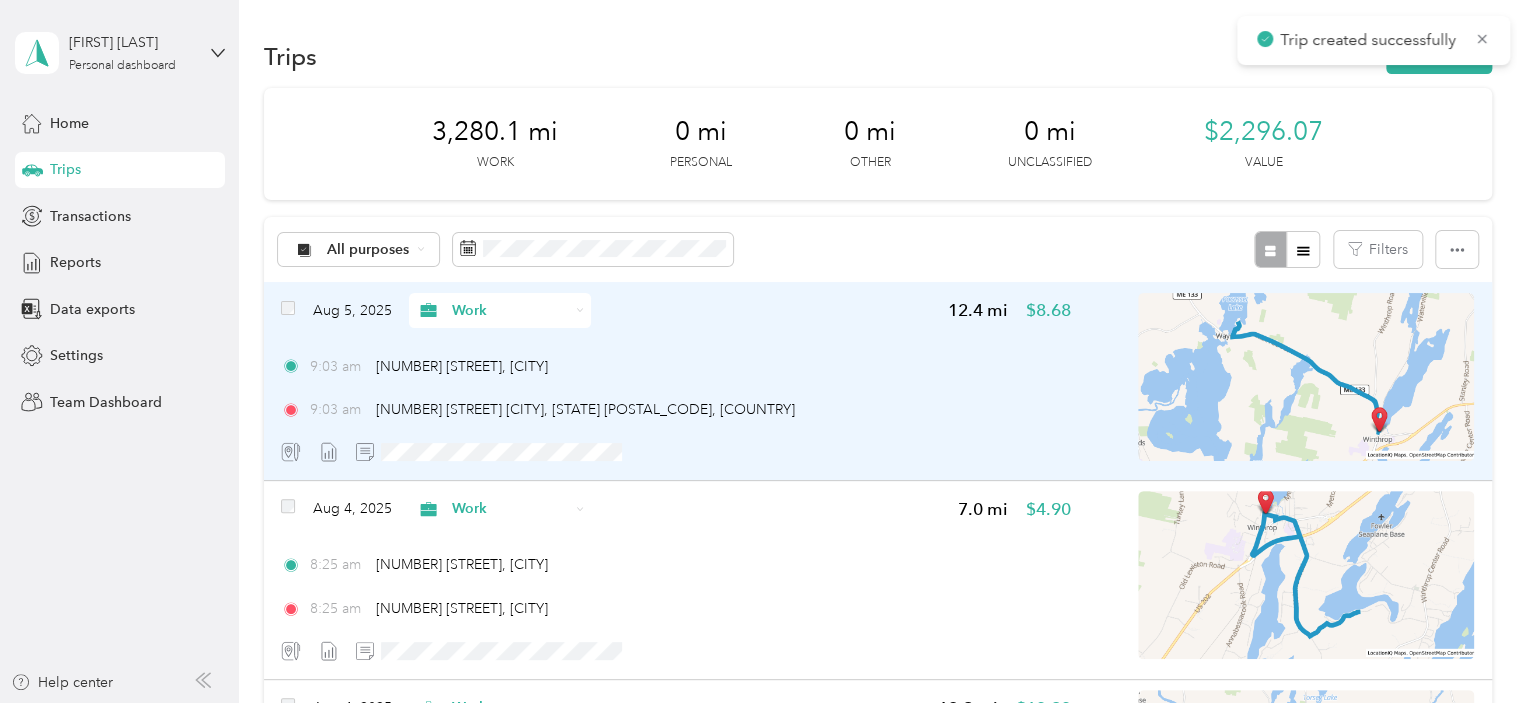 click at bounding box center [1306, 377] 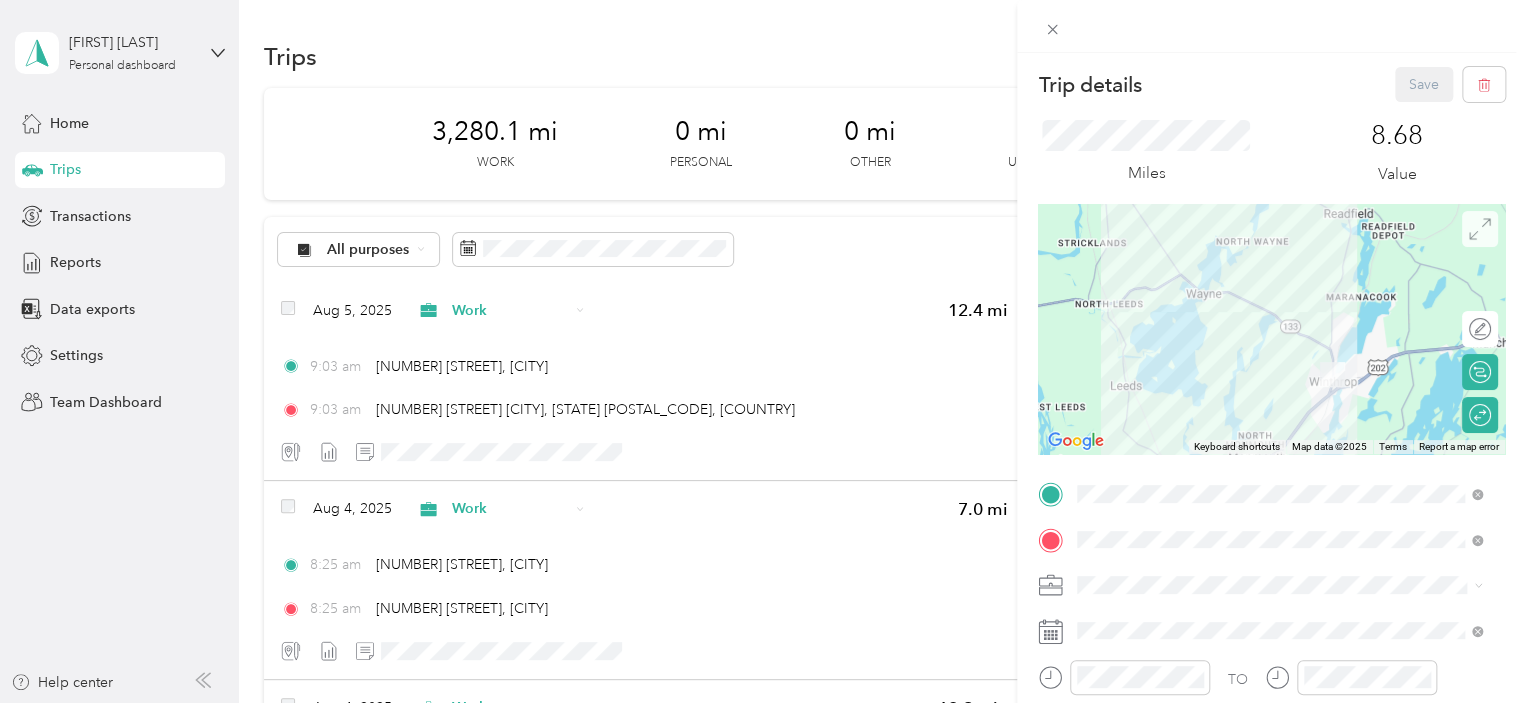 click 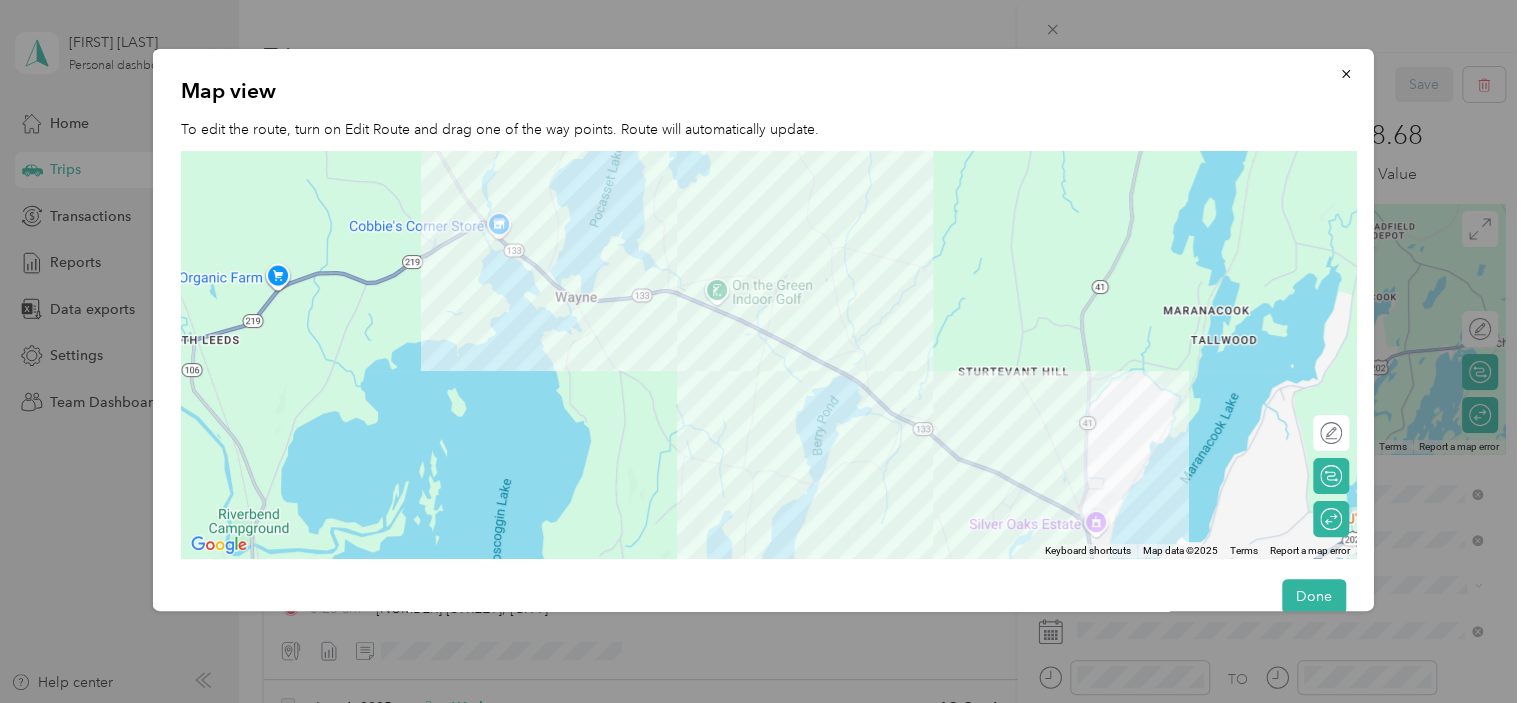 drag, startPoint x: 628, startPoint y: 243, endPoint x: 626, endPoint y: 402, distance: 159.01257 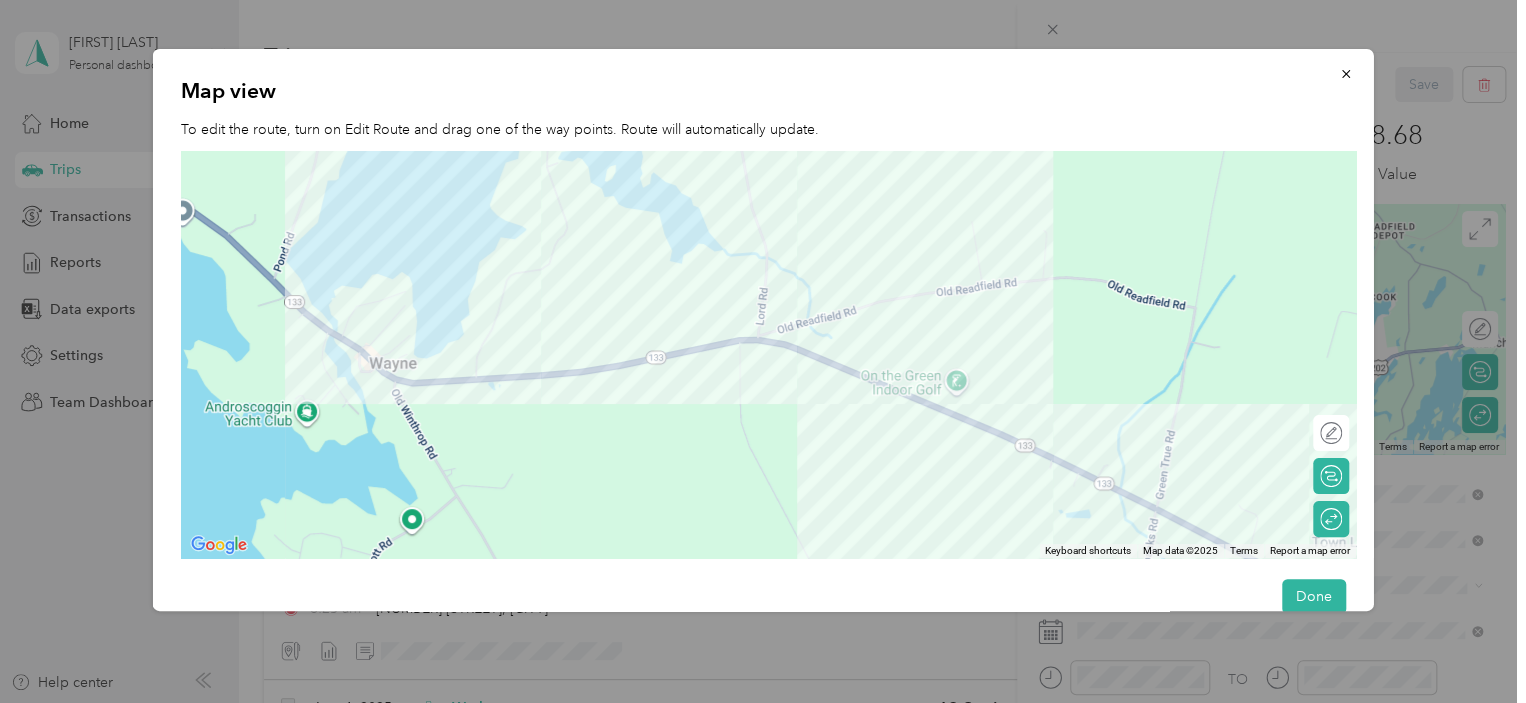 drag, startPoint x: 547, startPoint y: 239, endPoint x: 536, endPoint y: 470, distance: 231.26175 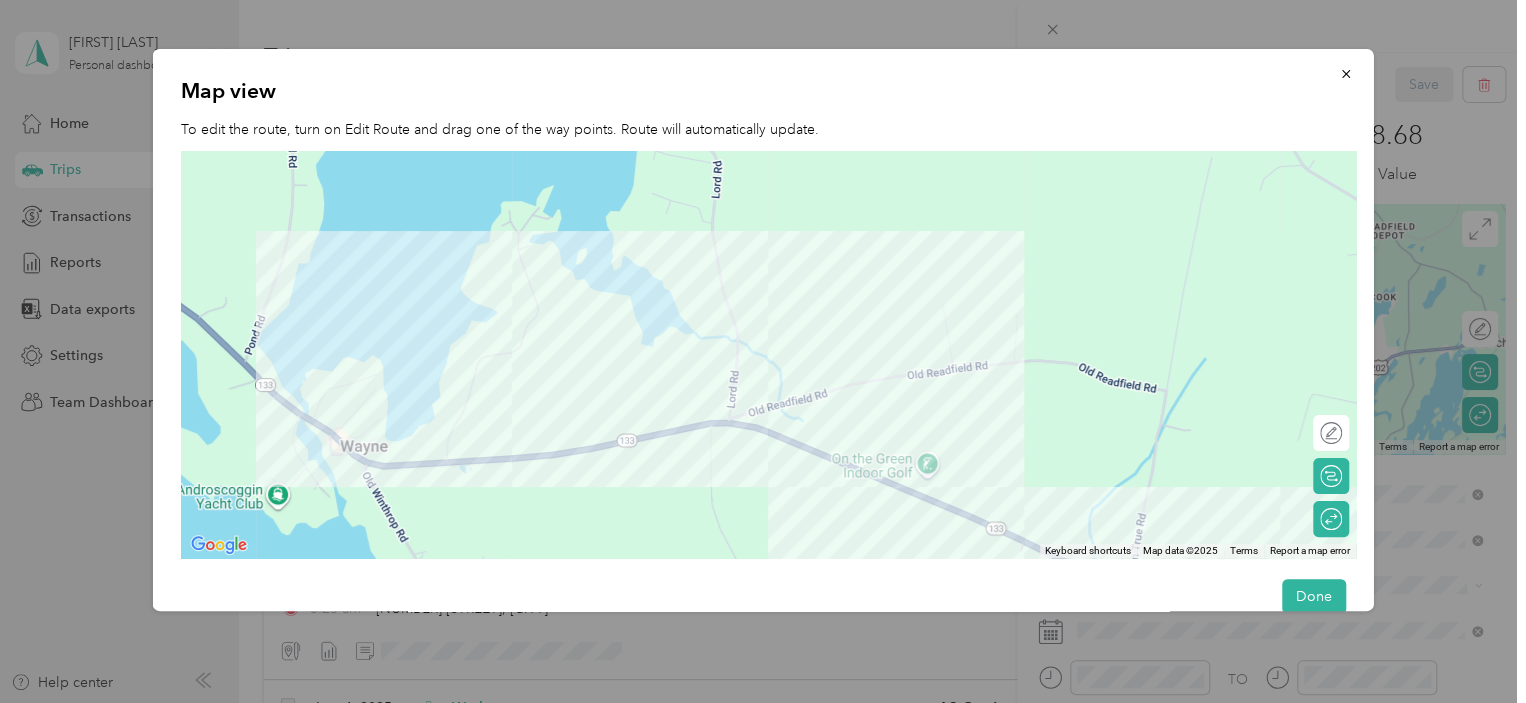 drag, startPoint x: 608, startPoint y: 295, endPoint x: 579, endPoint y: 362, distance: 73.00685 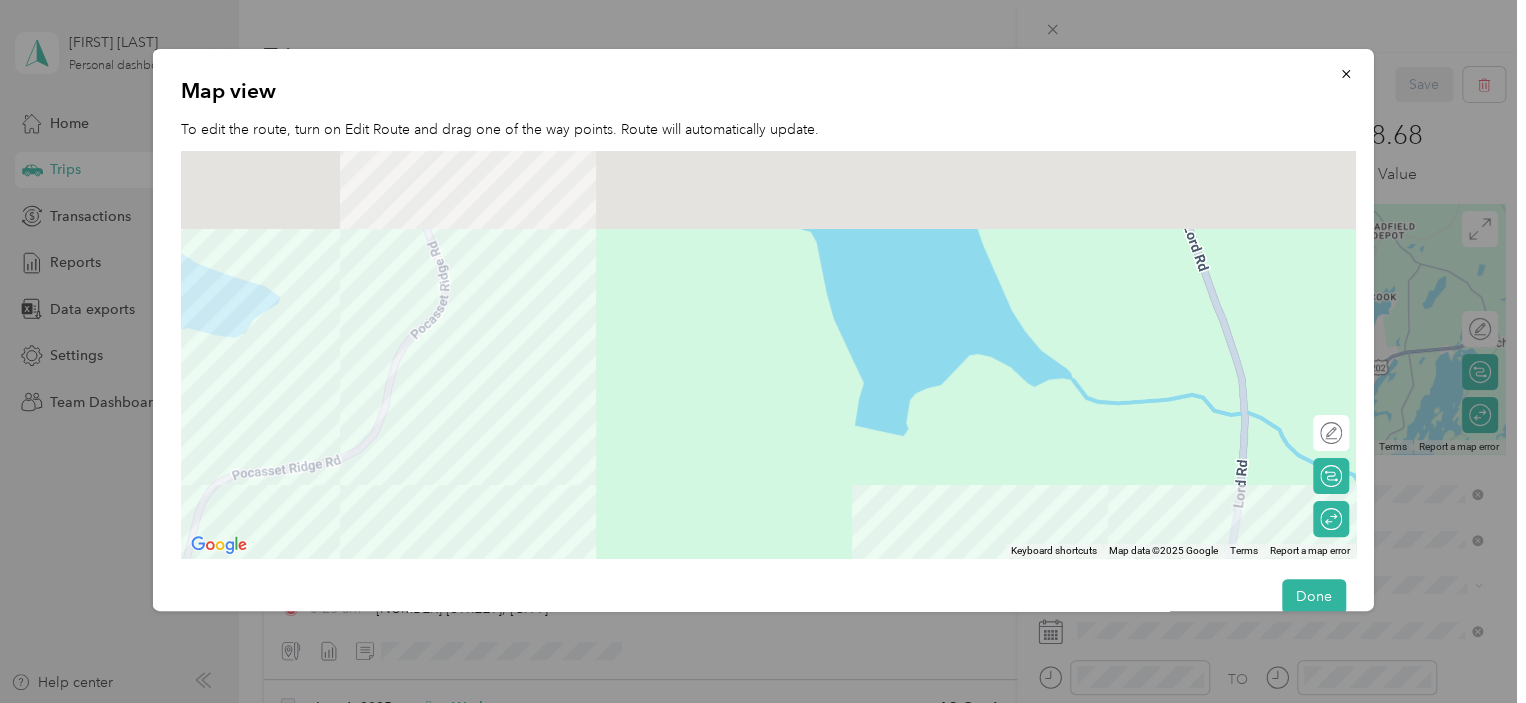 drag, startPoint x: 564, startPoint y: 243, endPoint x: 557, endPoint y: 550, distance: 307.0798 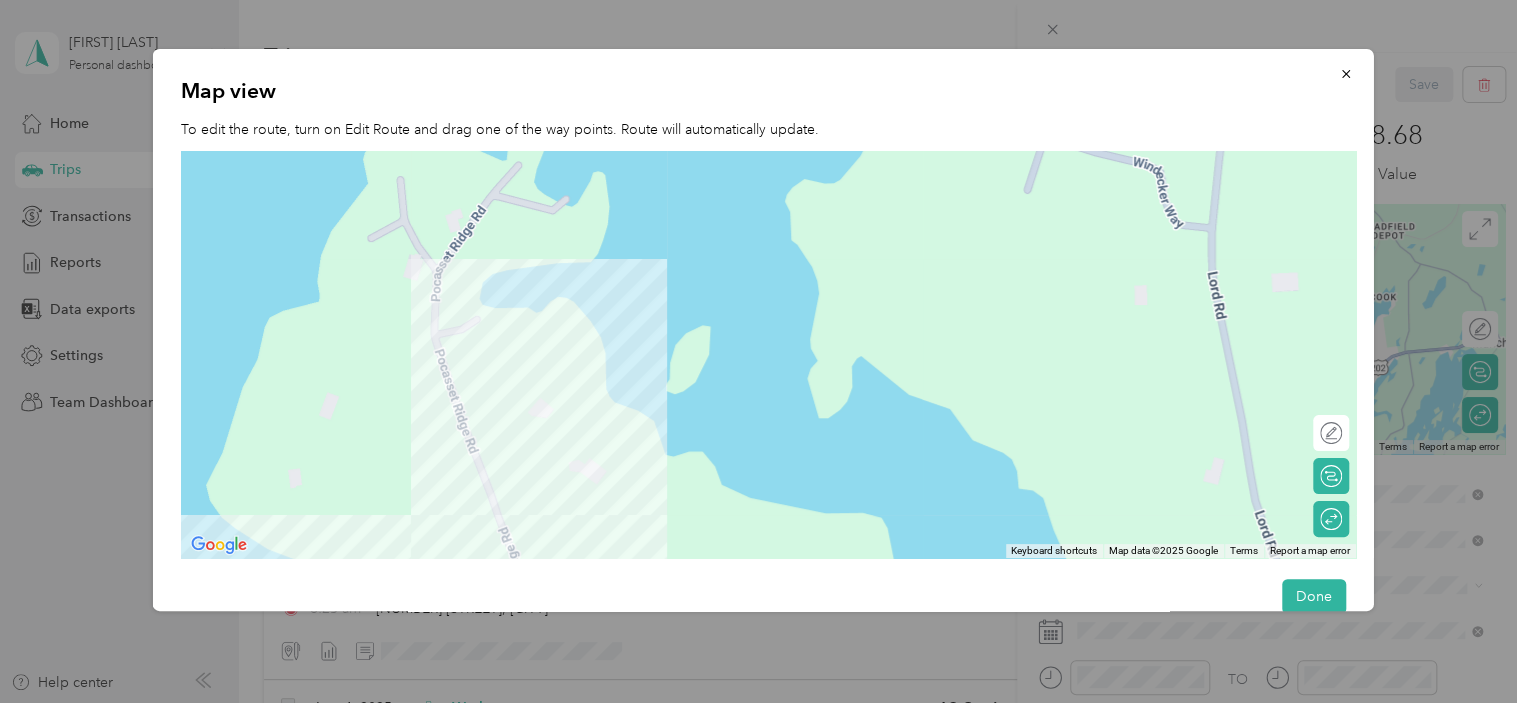drag, startPoint x: 460, startPoint y: 239, endPoint x: 540, endPoint y: 422, distance: 199.7223 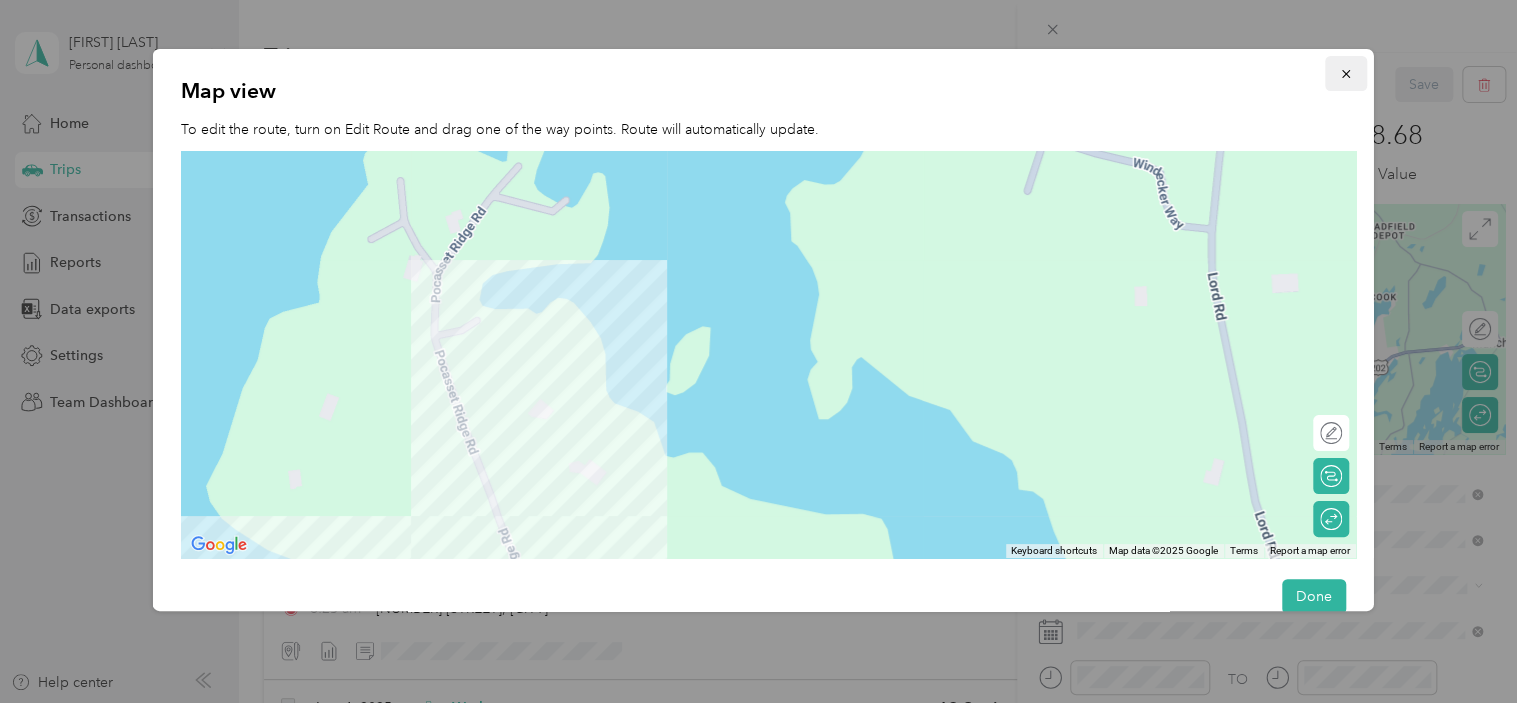 click at bounding box center (1345, 73) 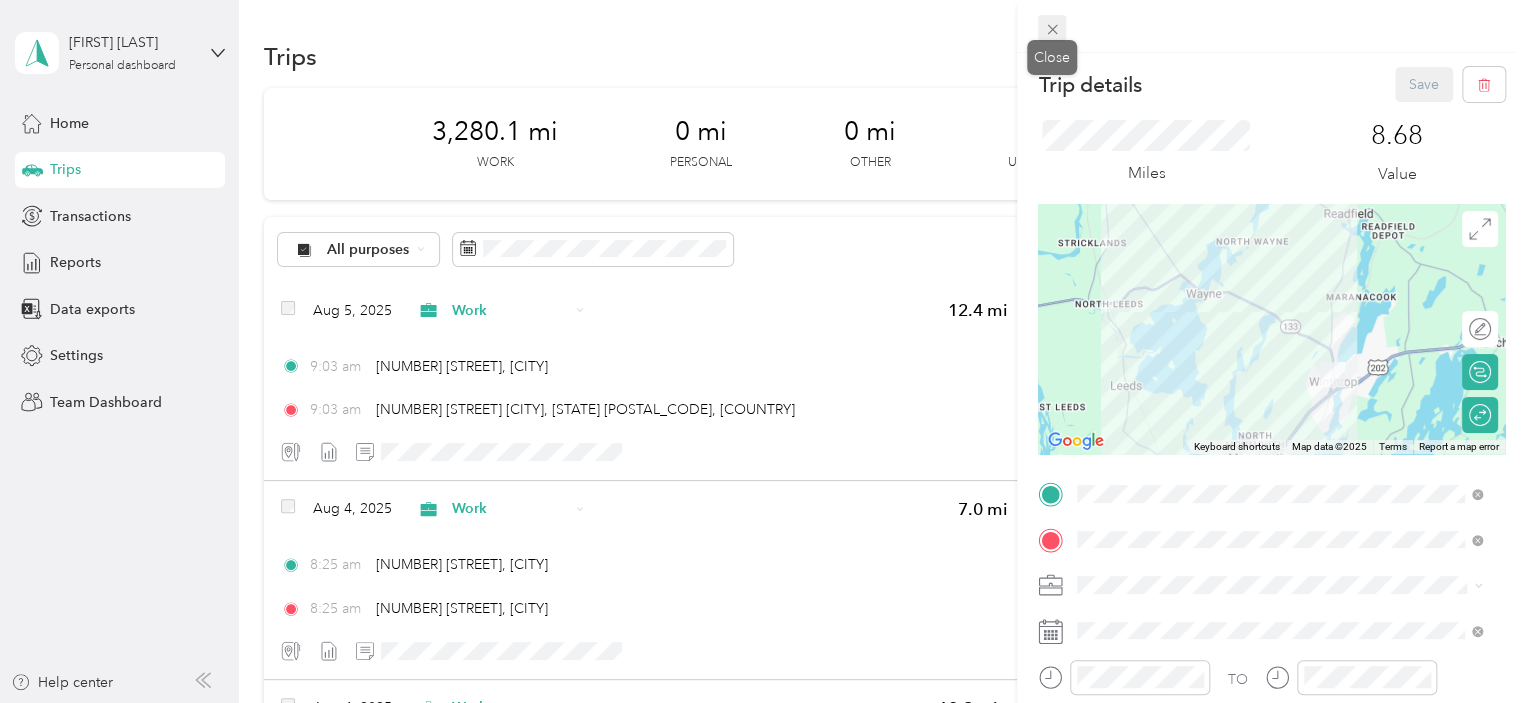 click 